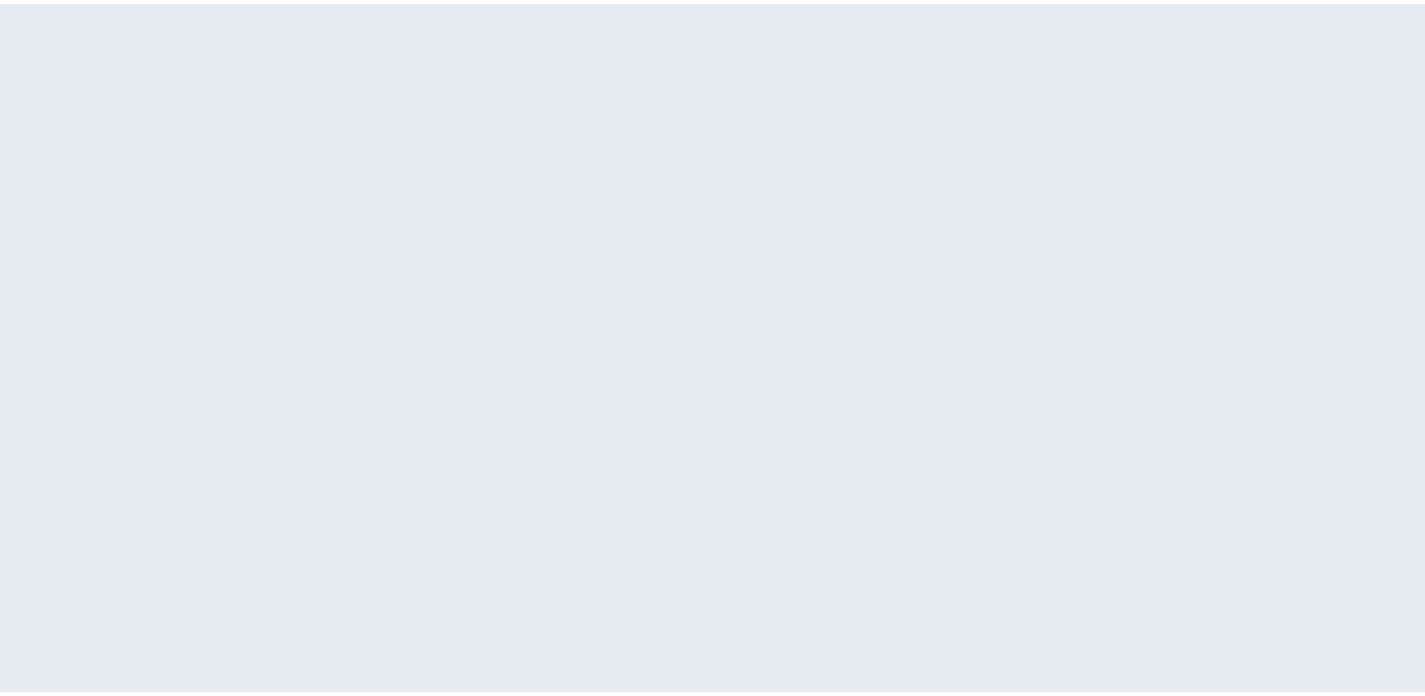 scroll, scrollTop: 0, scrollLeft: 0, axis: both 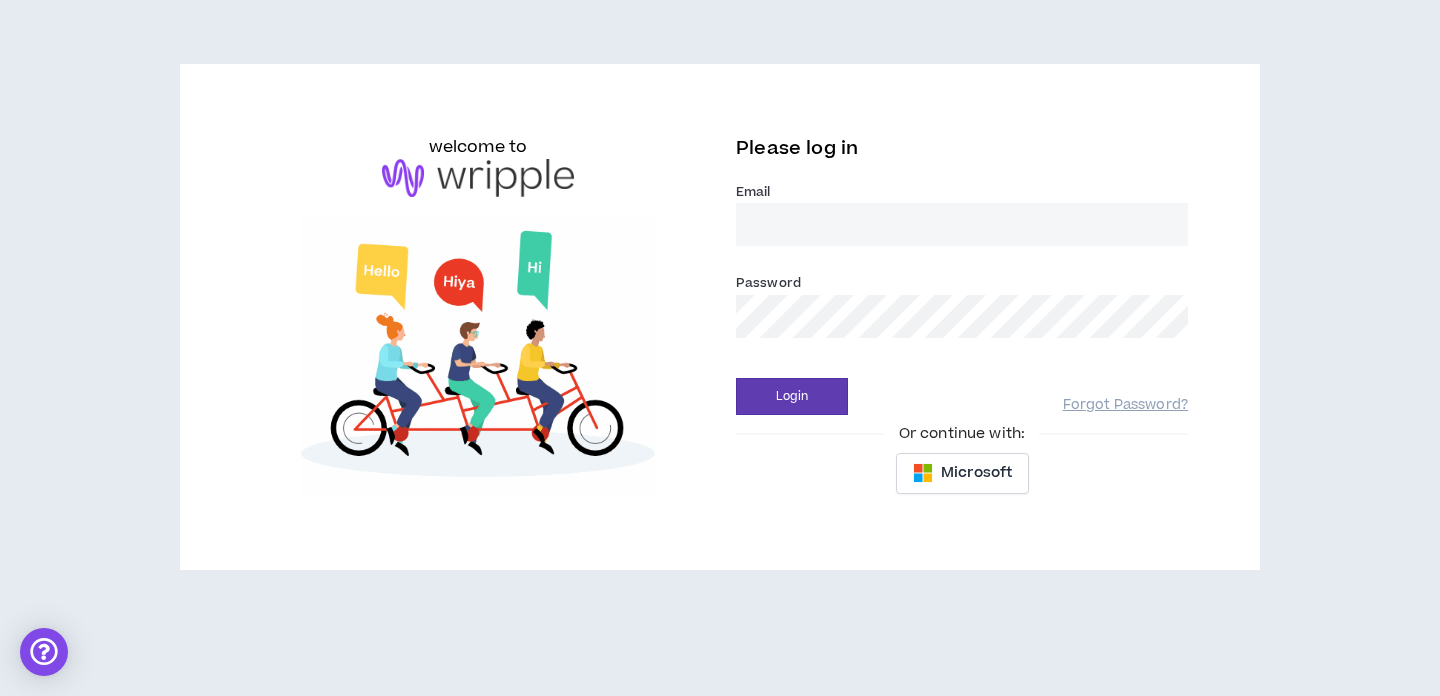 type on "[EMAIL_ADDRESS][DOMAIN_NAME]" 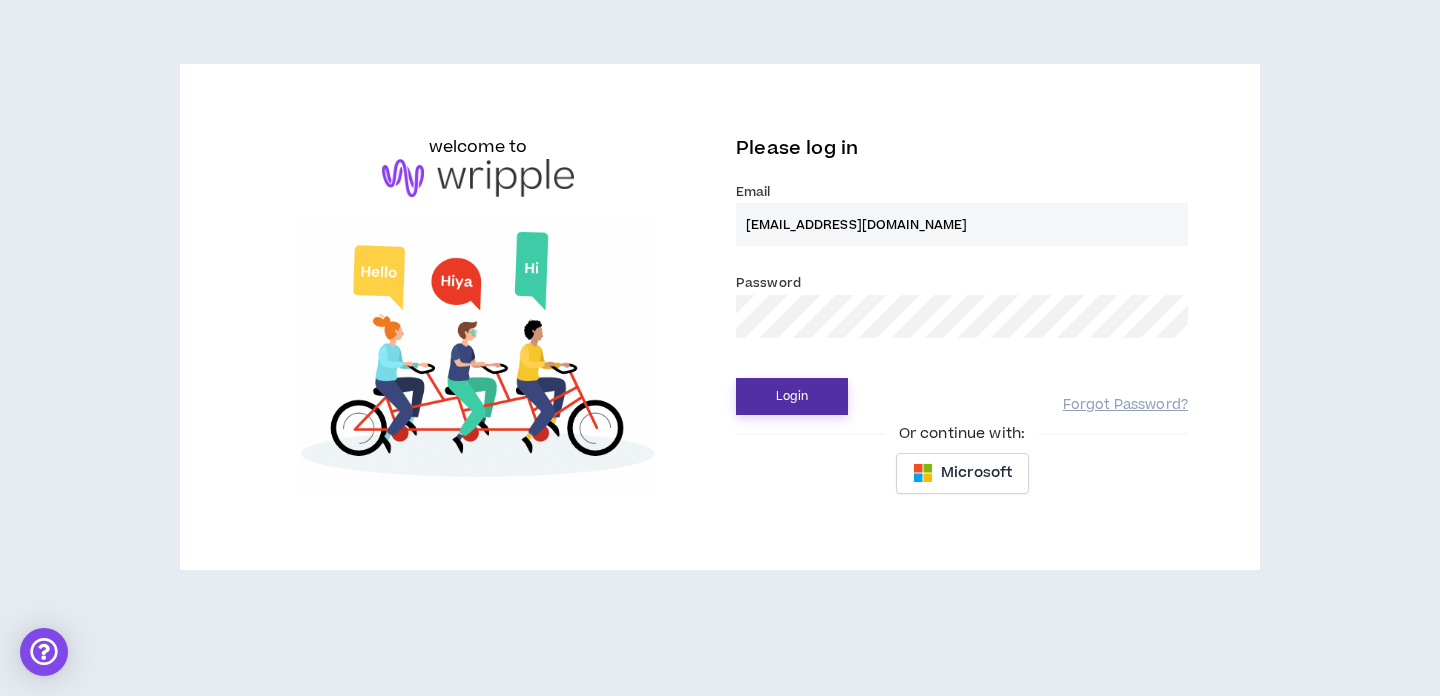 click on "Login" at bounding box center [792, 396] 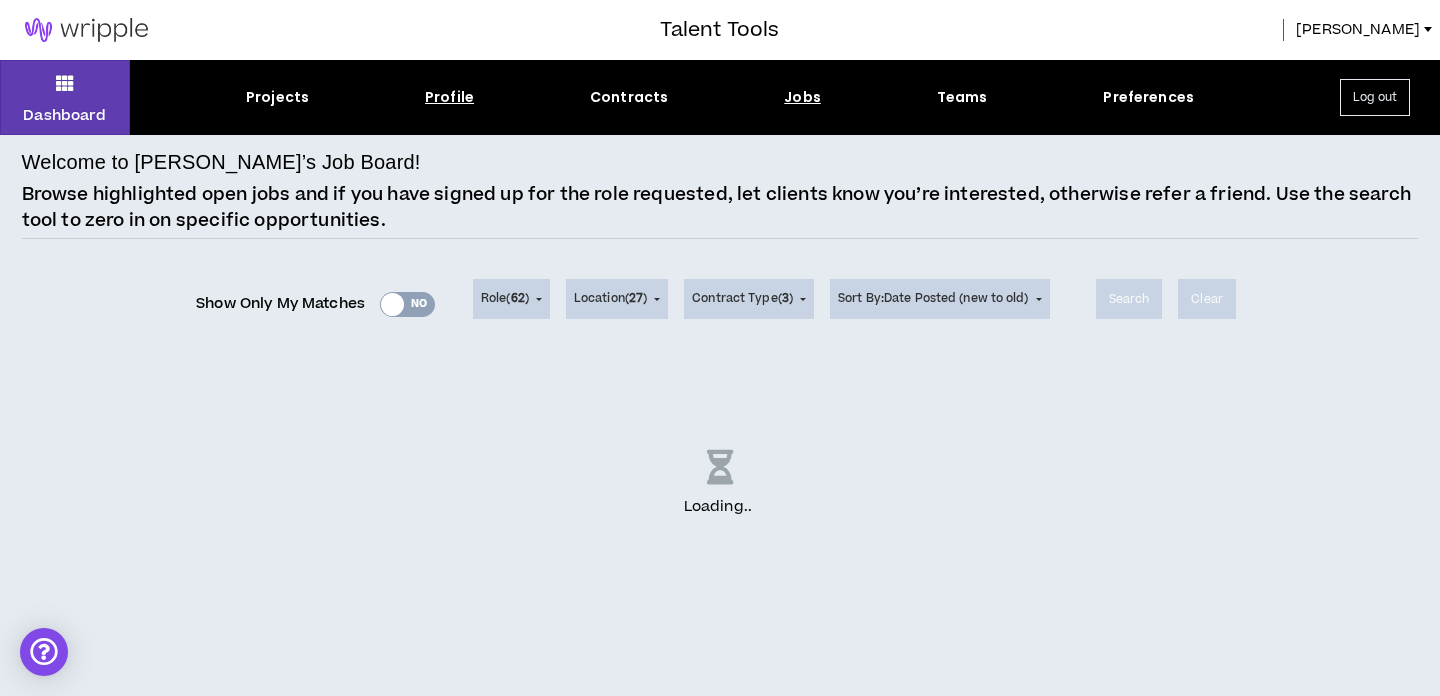 click on "Profile" at bounding box center [449, 97] 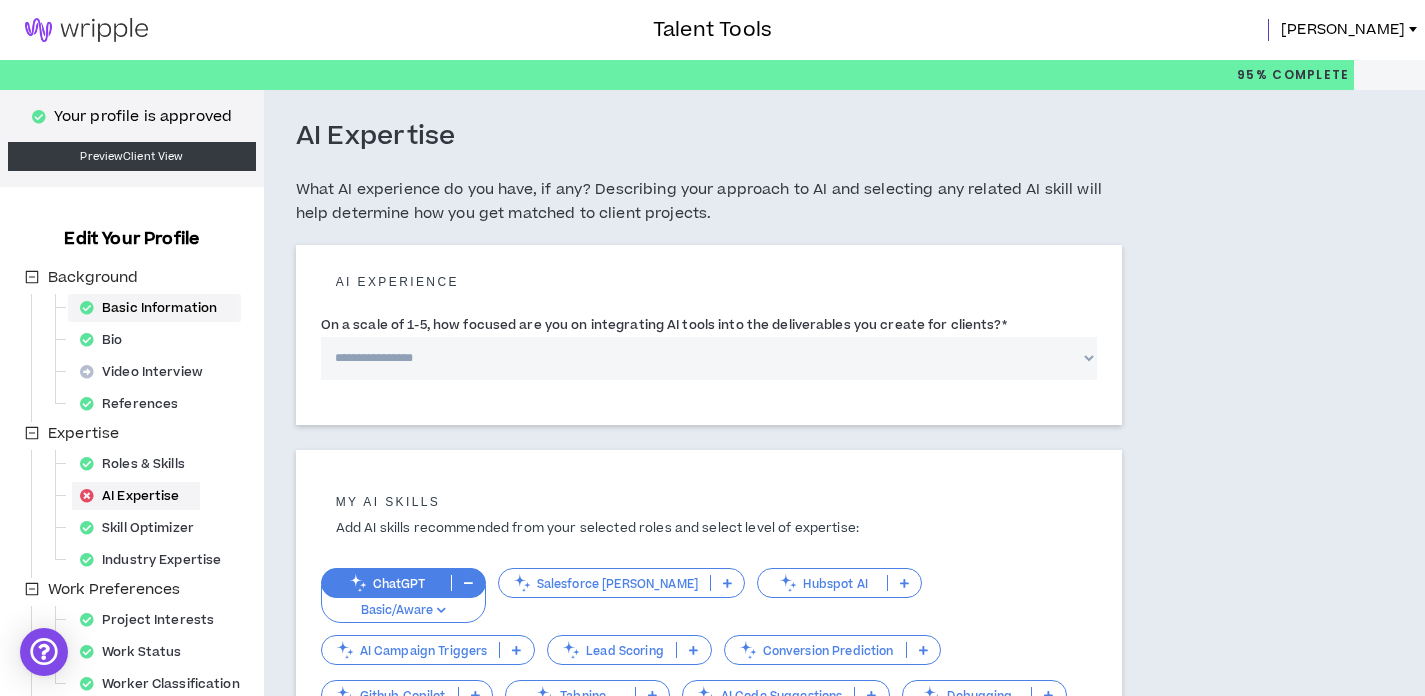 click on "Basic Information" at bounding box center [154, 308] 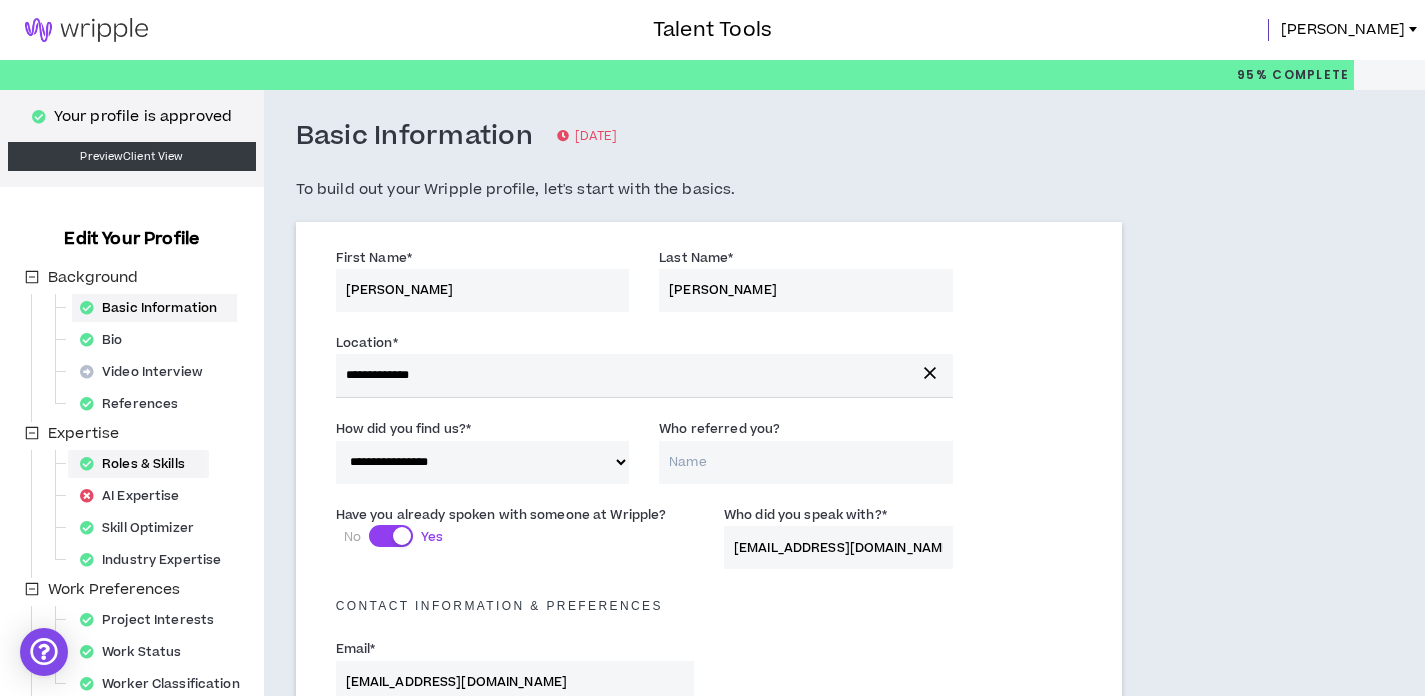 click on "Roles & Skills" at bounding box center [138, 464] 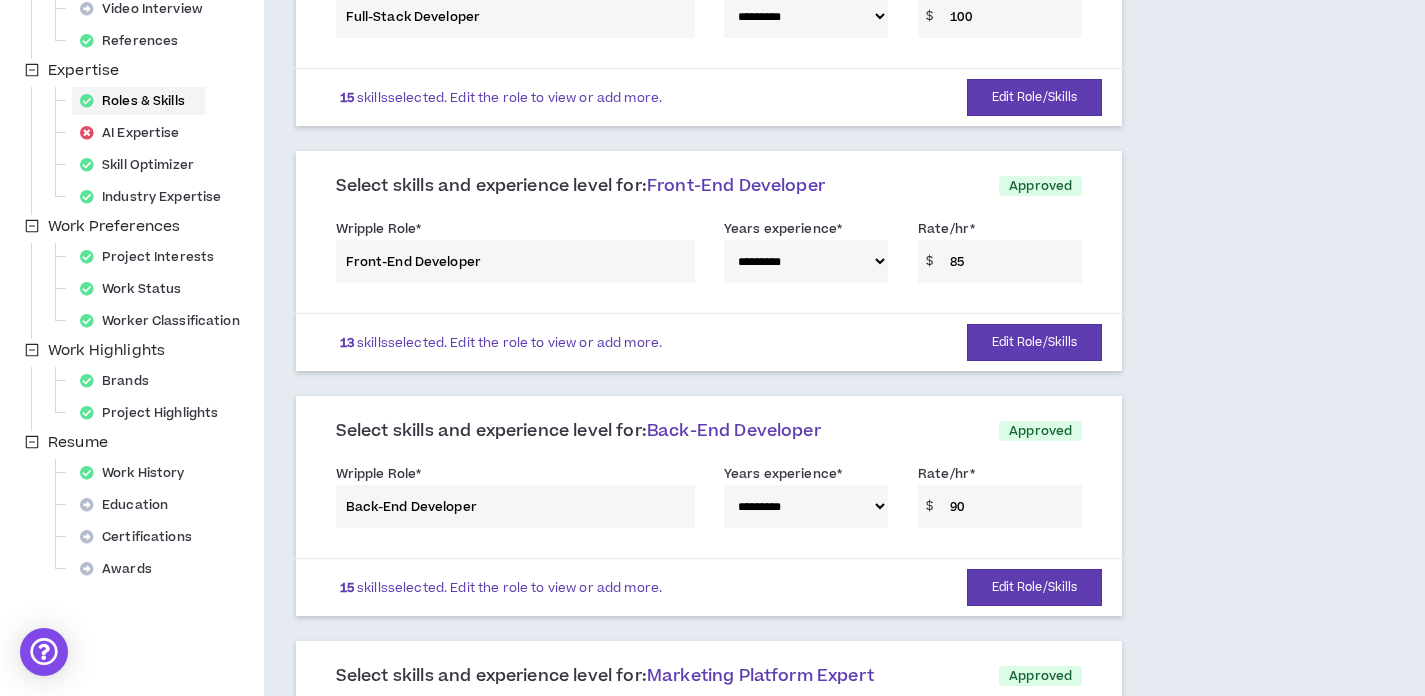 scroll, scrollTop: 441, scrollLeft: 0, axis: vertical 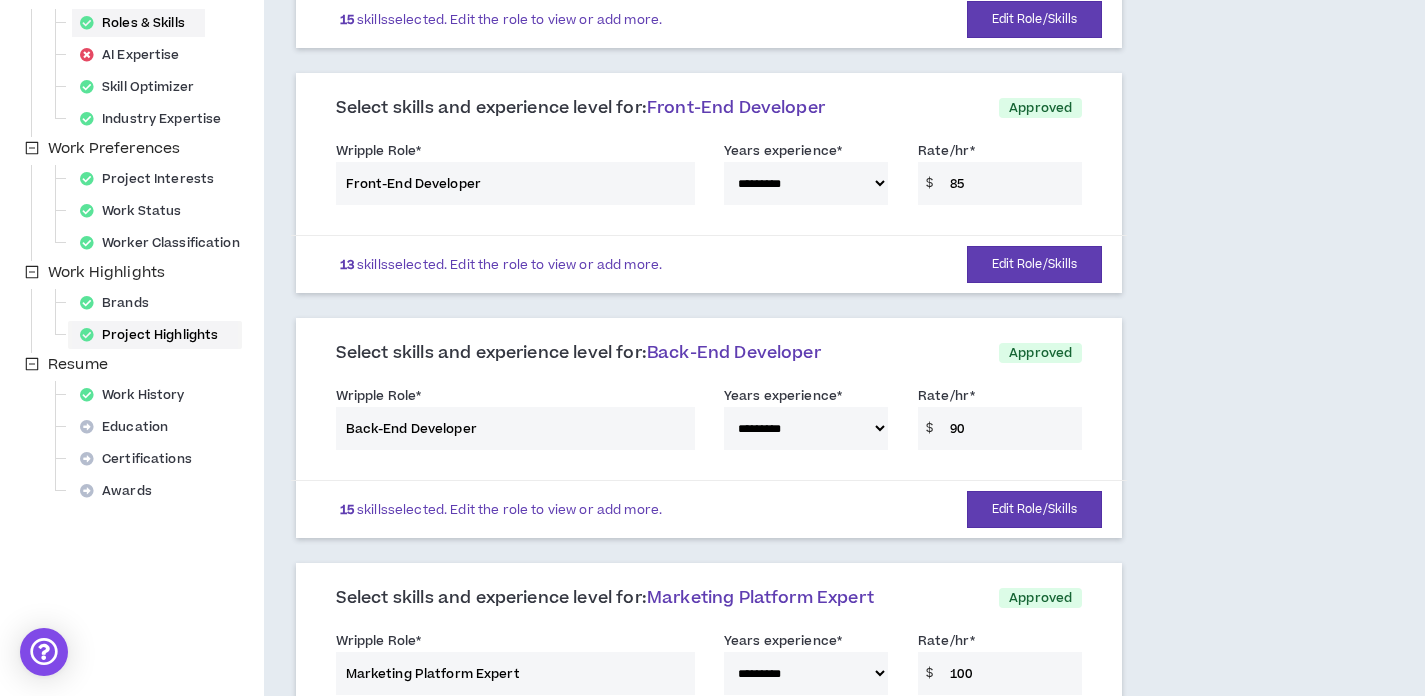 click on "Project Highlights" at bounding box center (155, 335) 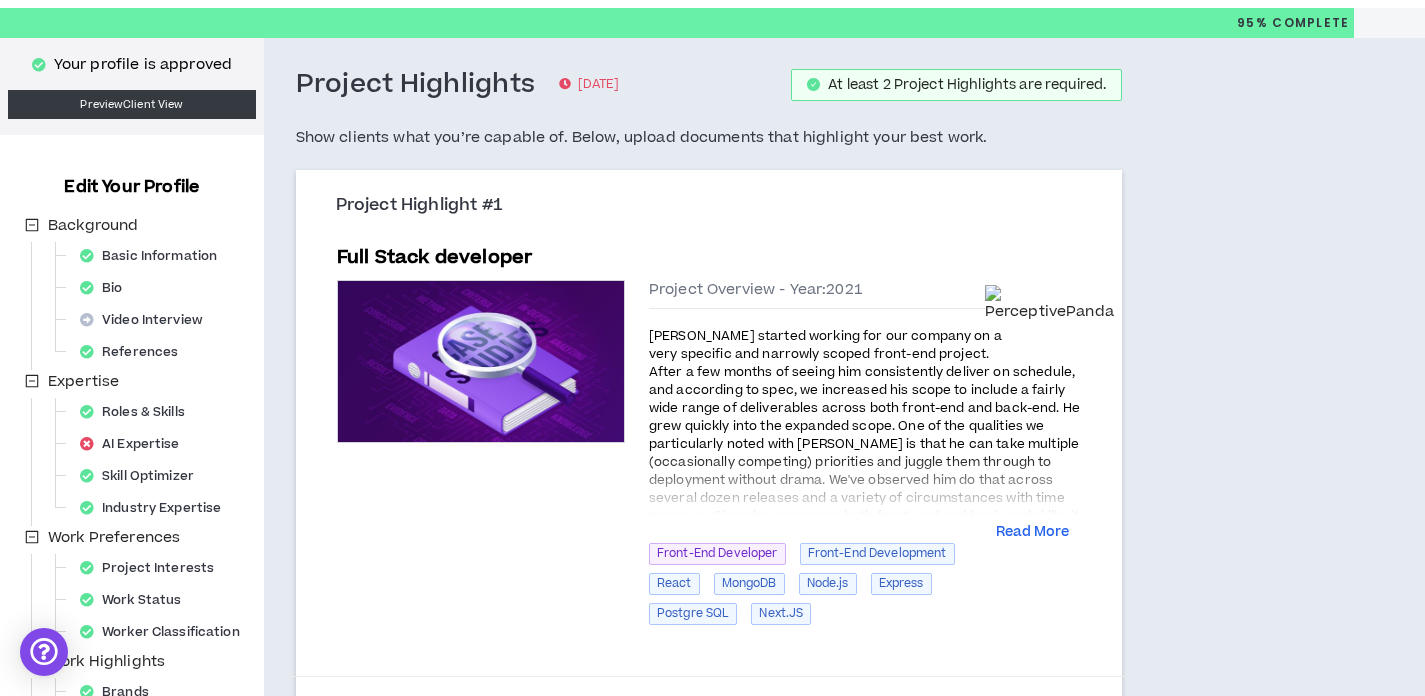 scroll, scrollTop: 105, scrollLeft: 0, axis: vertical 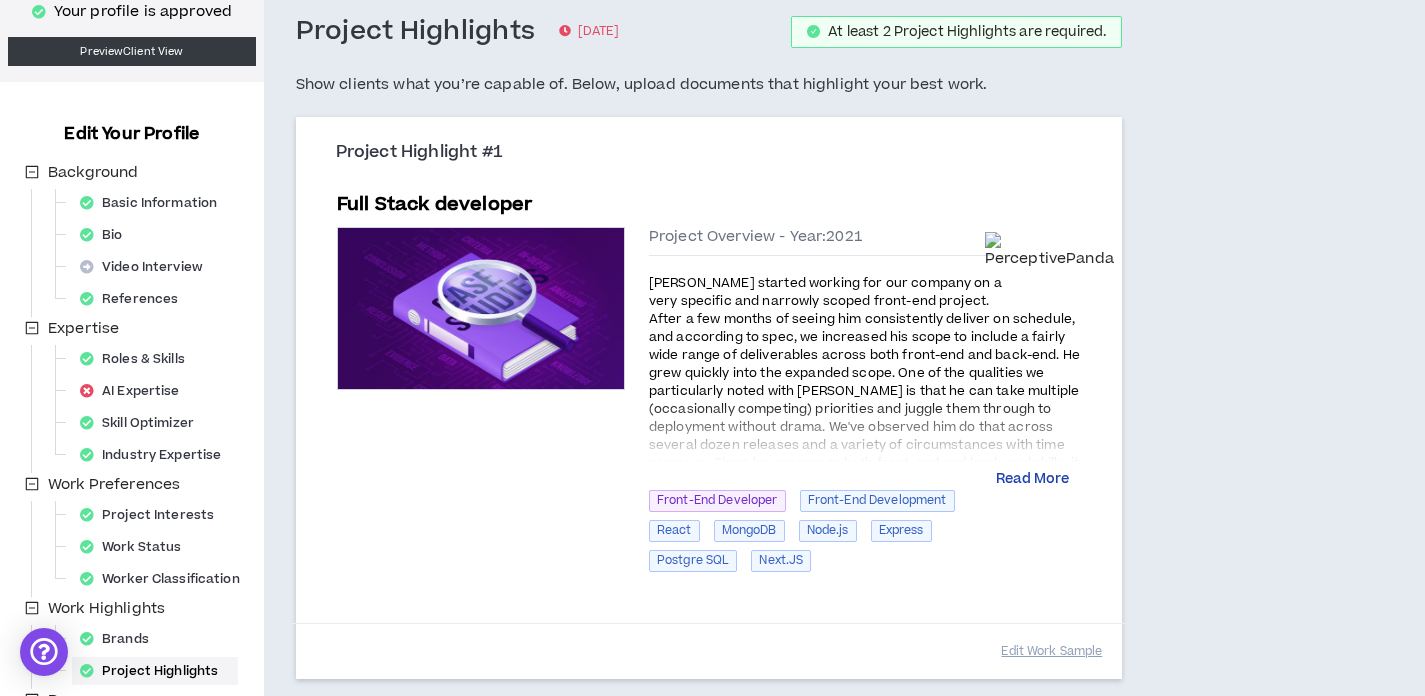 click on "Read More" at bounding box center [1032, 480] 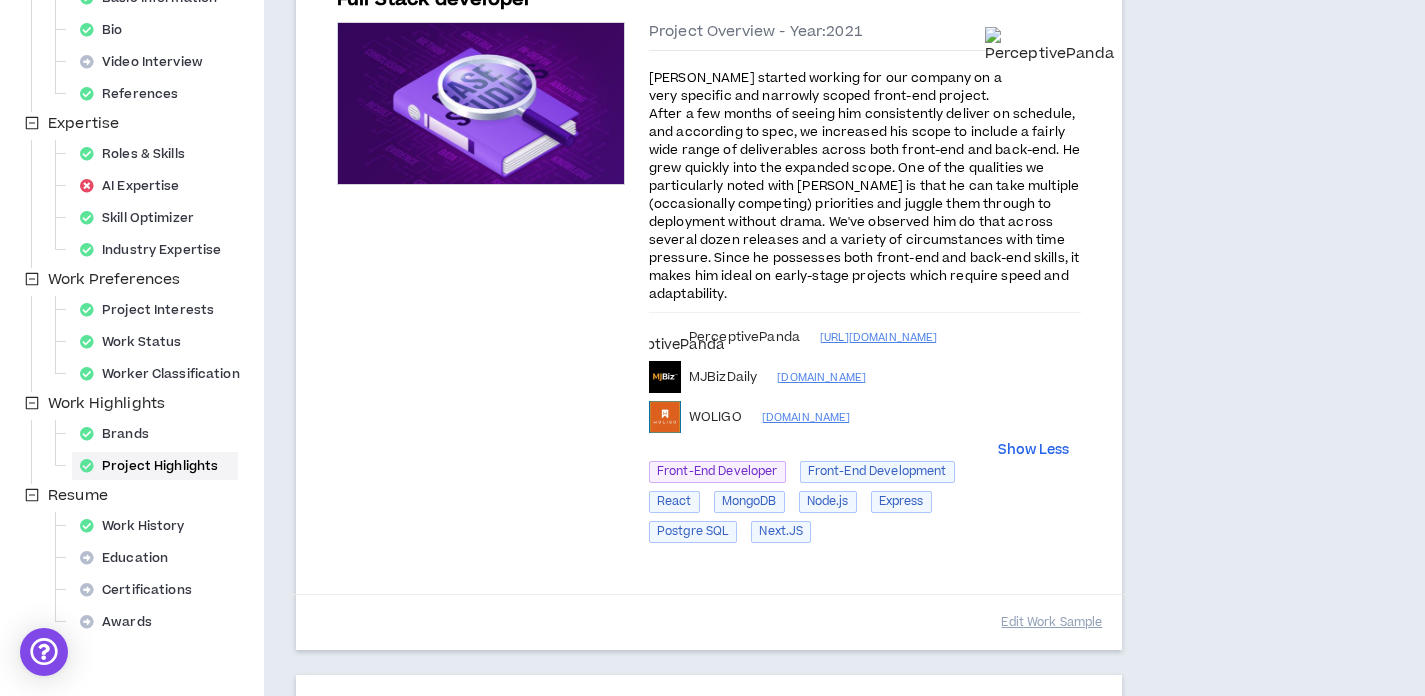 scroll, scrollTop: 362, scrollLeft: 0, axis: vertical 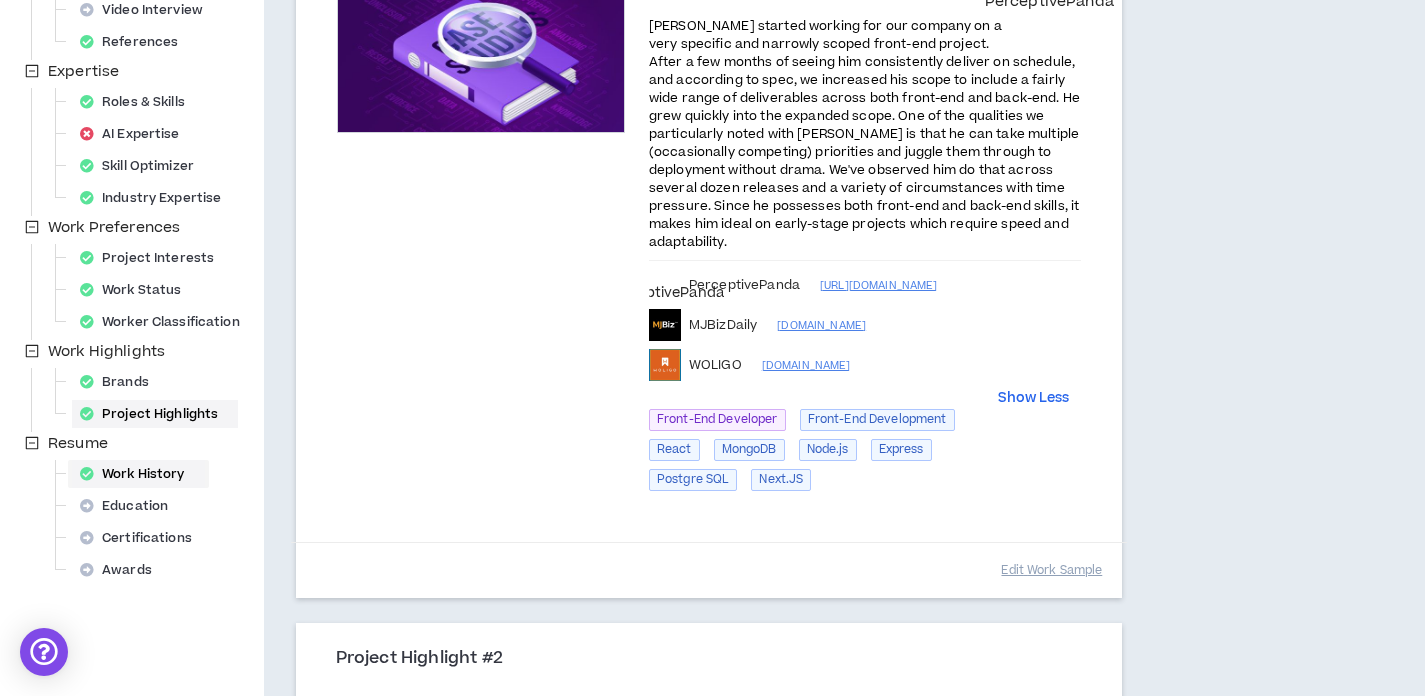 click on "Work History" at bounding box center (138, 474) 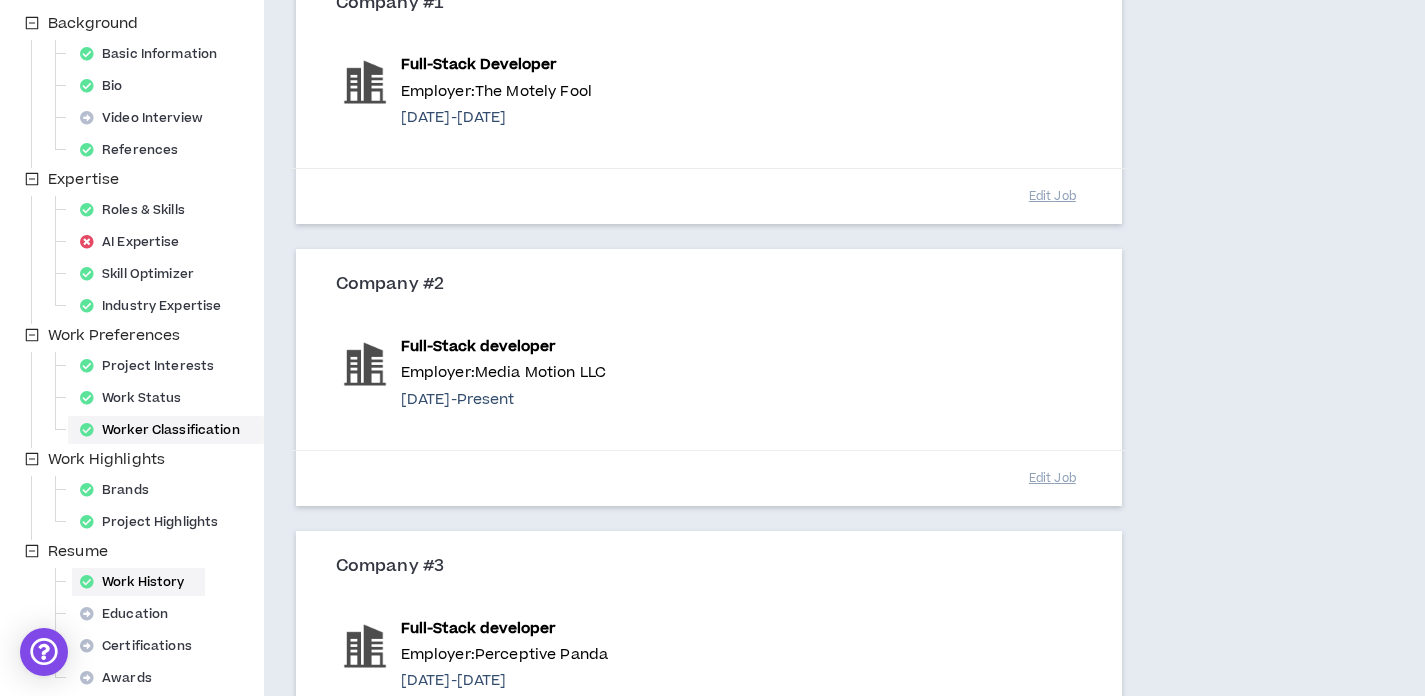 scroll, scrollTop: 233, scrollLeft: 0, axis: vertical 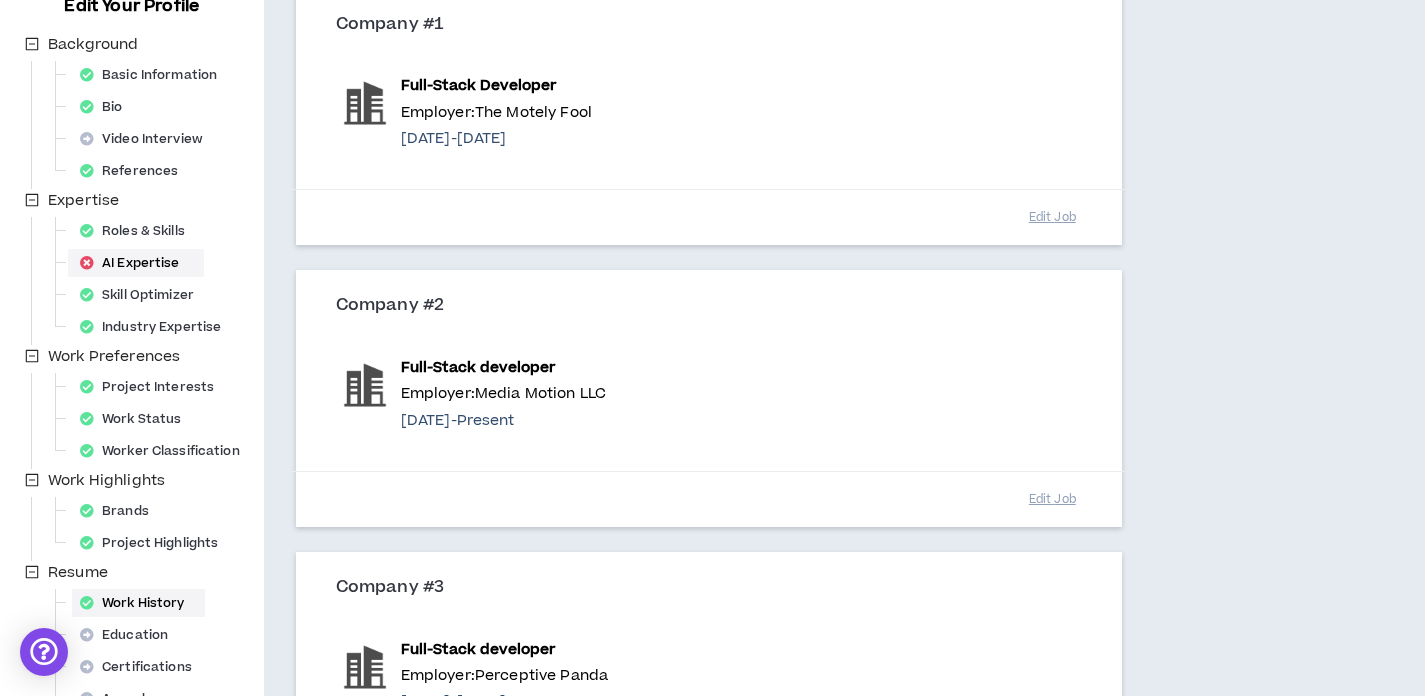 click on "AI Expertise" at bounding box center (136, 263) 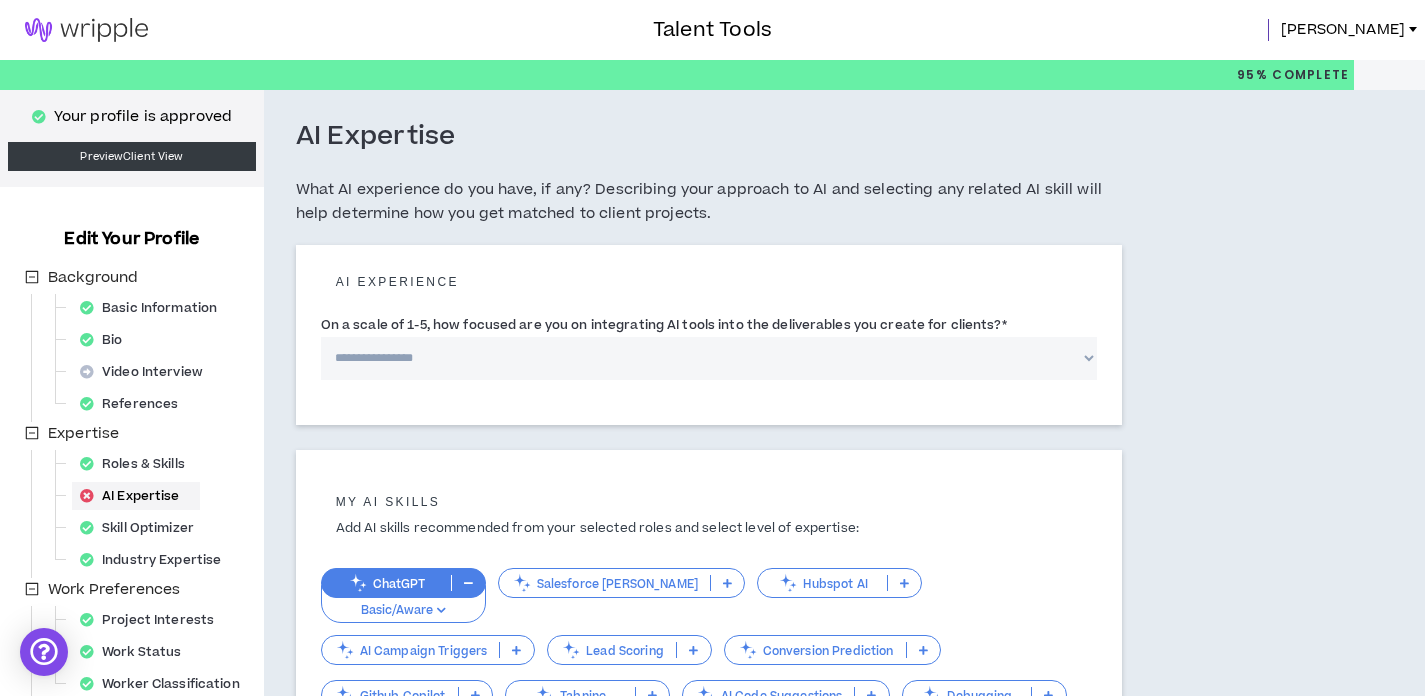 scroll, scrollTop: 0, scrollLeft: 0, axis: both 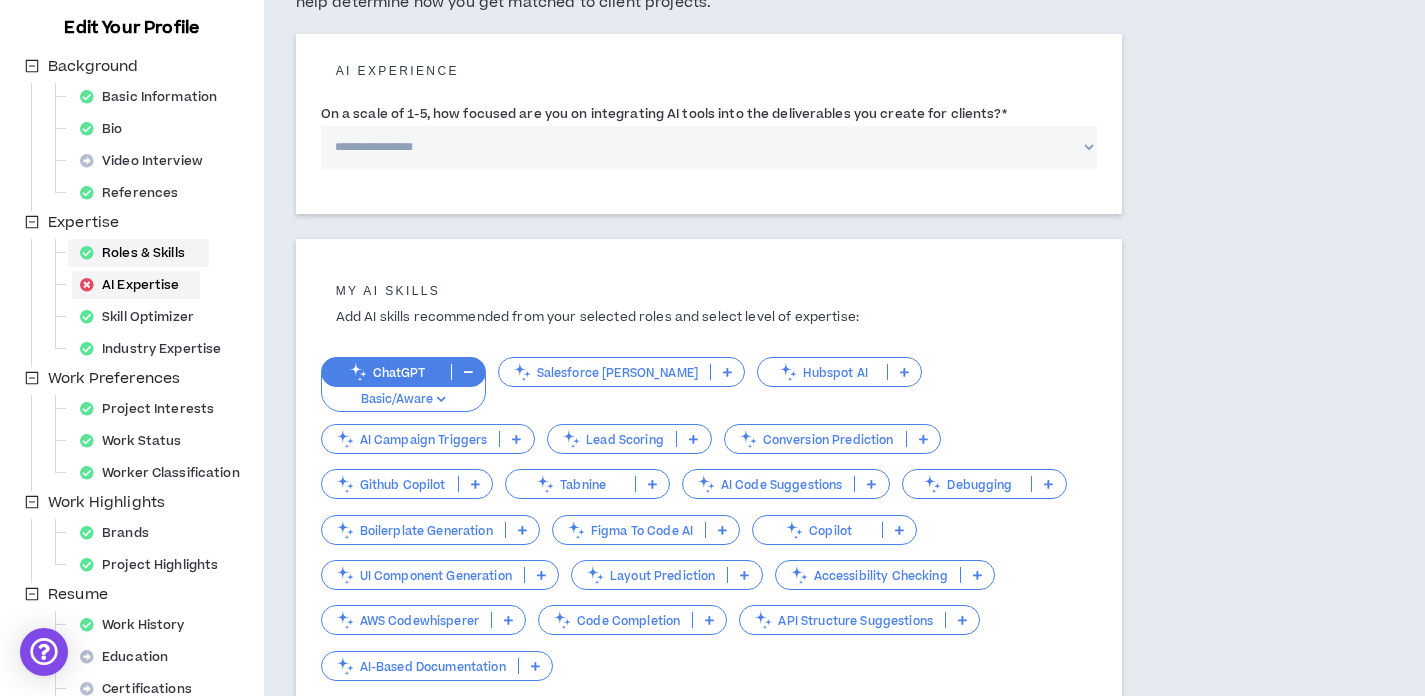 click on "Roles & Skills" at bounding box center [138, 253] 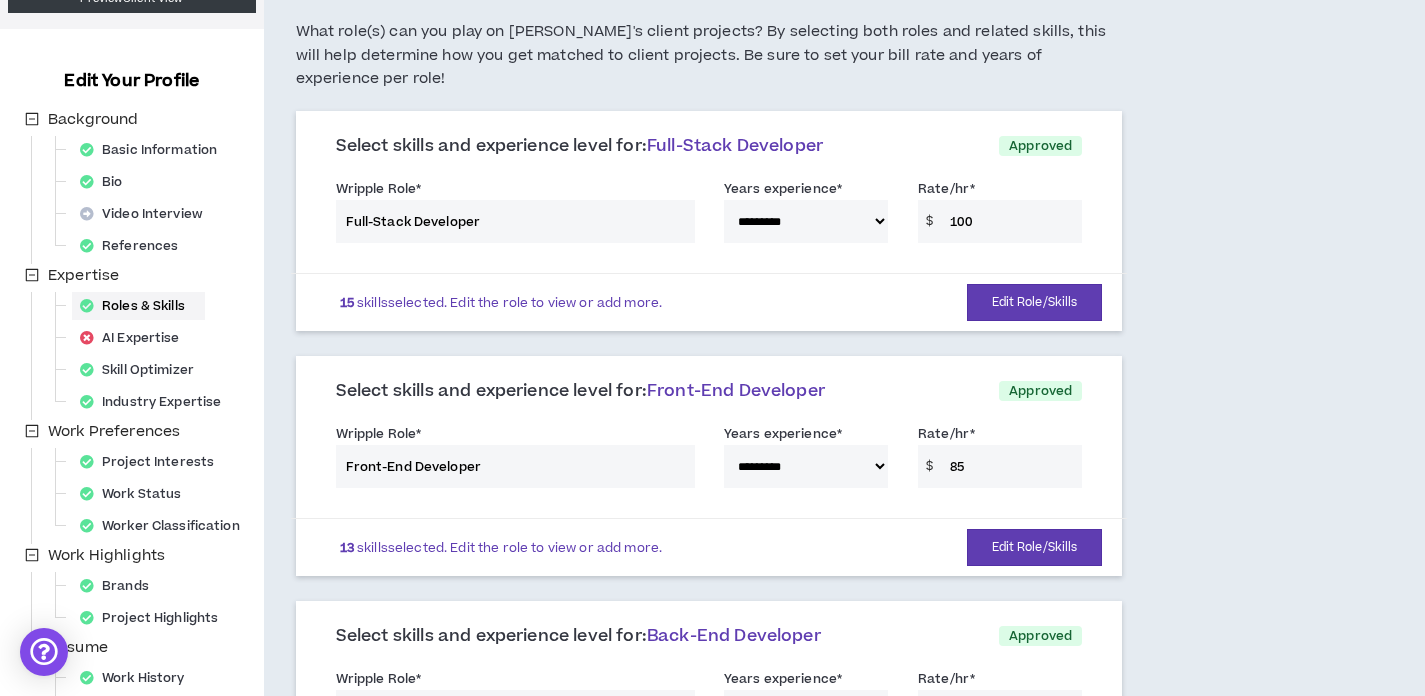 scroll, scrollTop: 104, scrollLeft: 0, axis: vertical 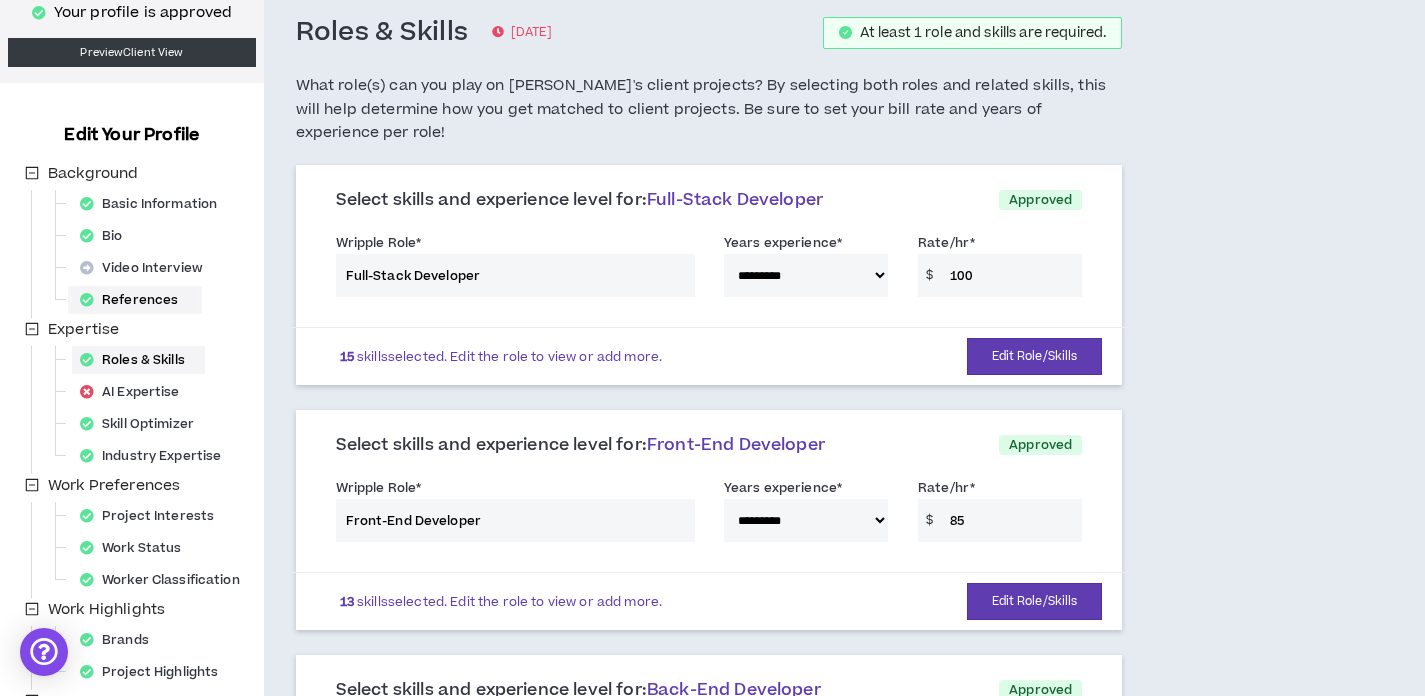 click on "References" at bounding box center [135, 300] 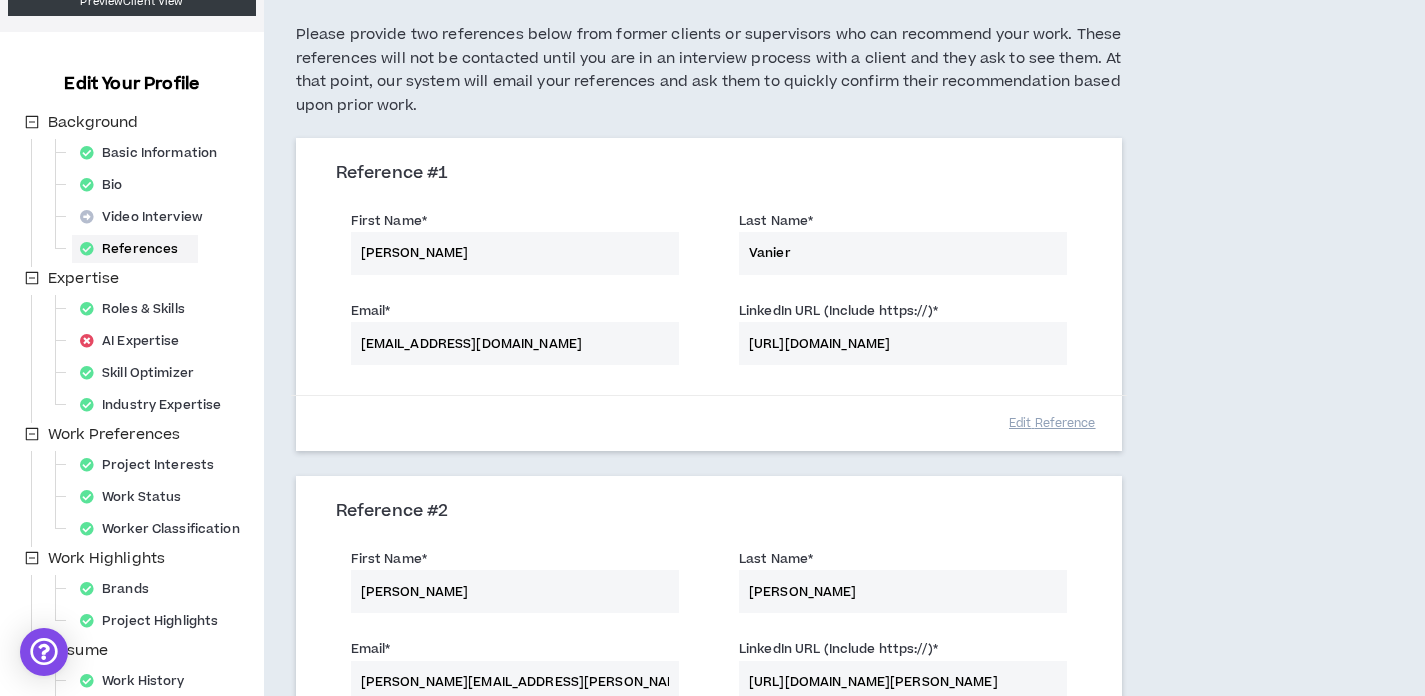 scroll, scrollTop: 85, scrollLeft: 0, axis: vertical 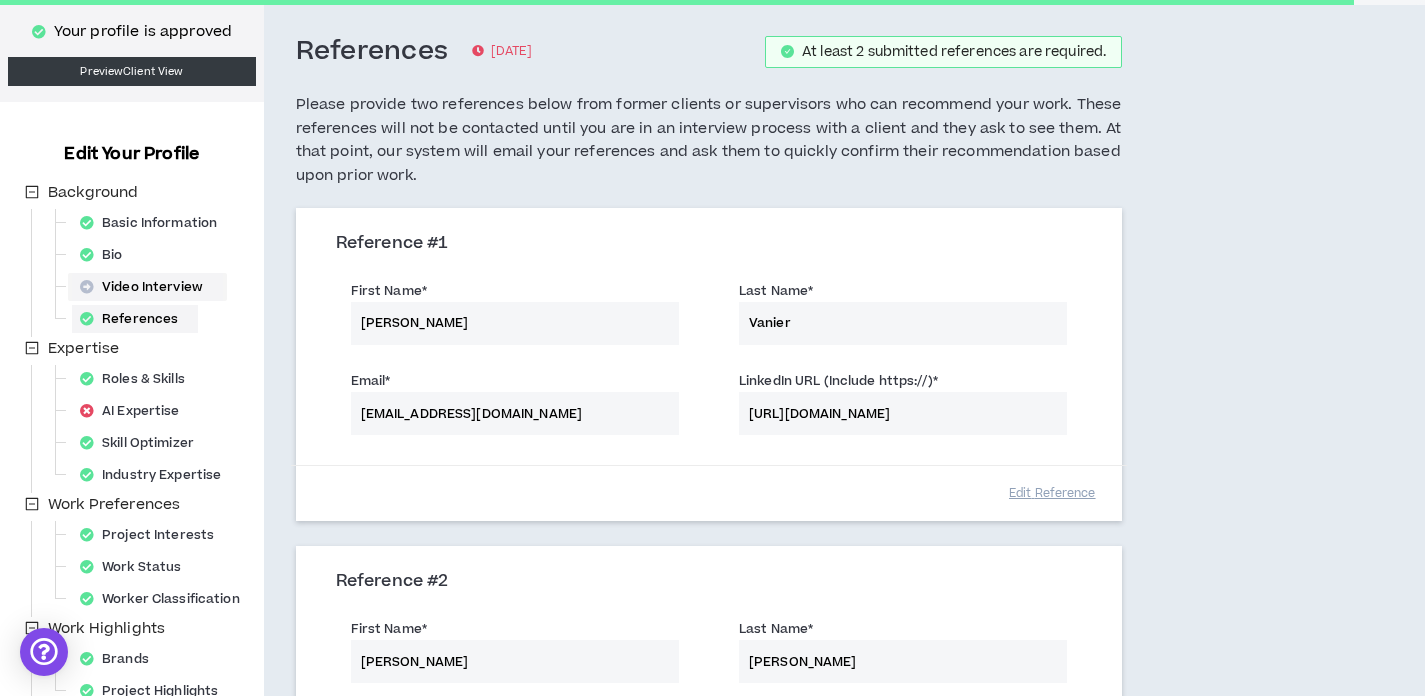 click on "Video Interview" at bounding box center (147, 287) 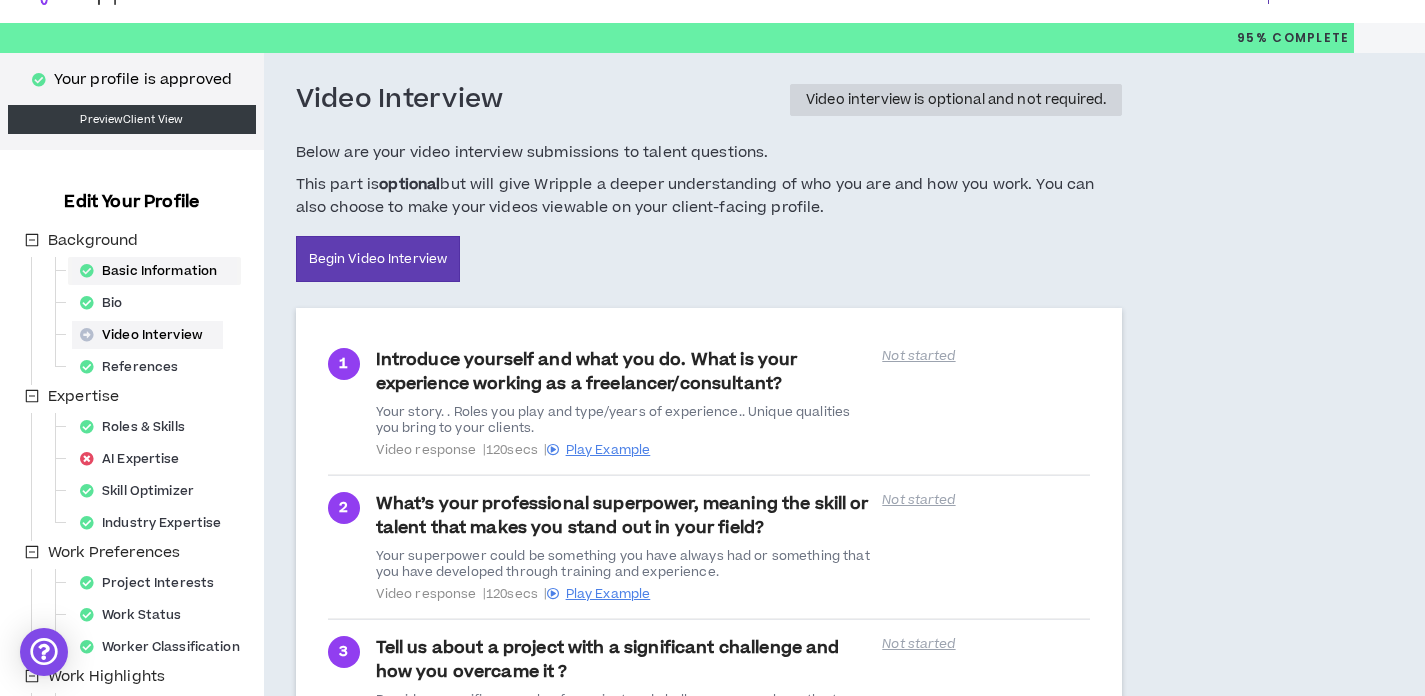 scroll, scrollTop: 0, scrollLeft: 0, axis: both 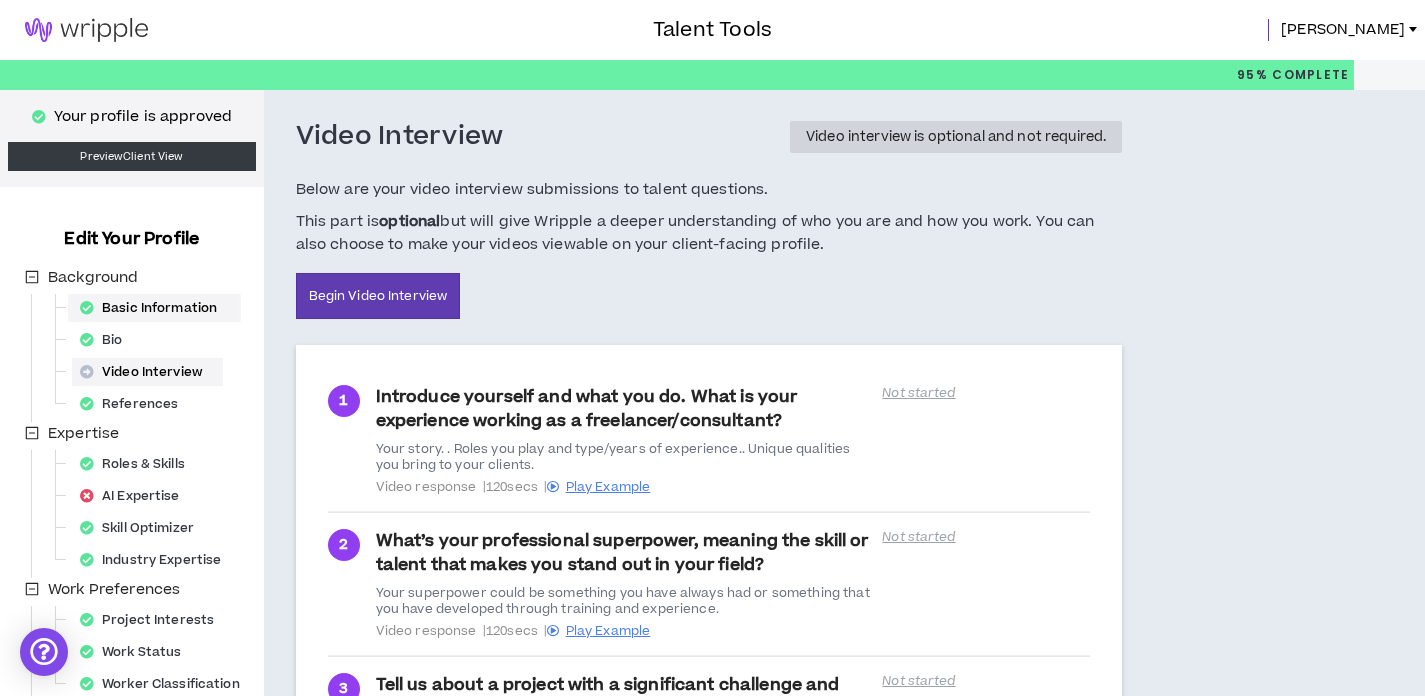 click on "Background Basic Information Bio Video Interview References Expertise Roles & Skills AI Expertise Skill Optimizer Industry Expertise Work Preferences Project Interests Work Status Worker Classification Work Highlights Brands Project Highlights Resume Work History Education Certifications Awards" at bounding box center [142, 608] 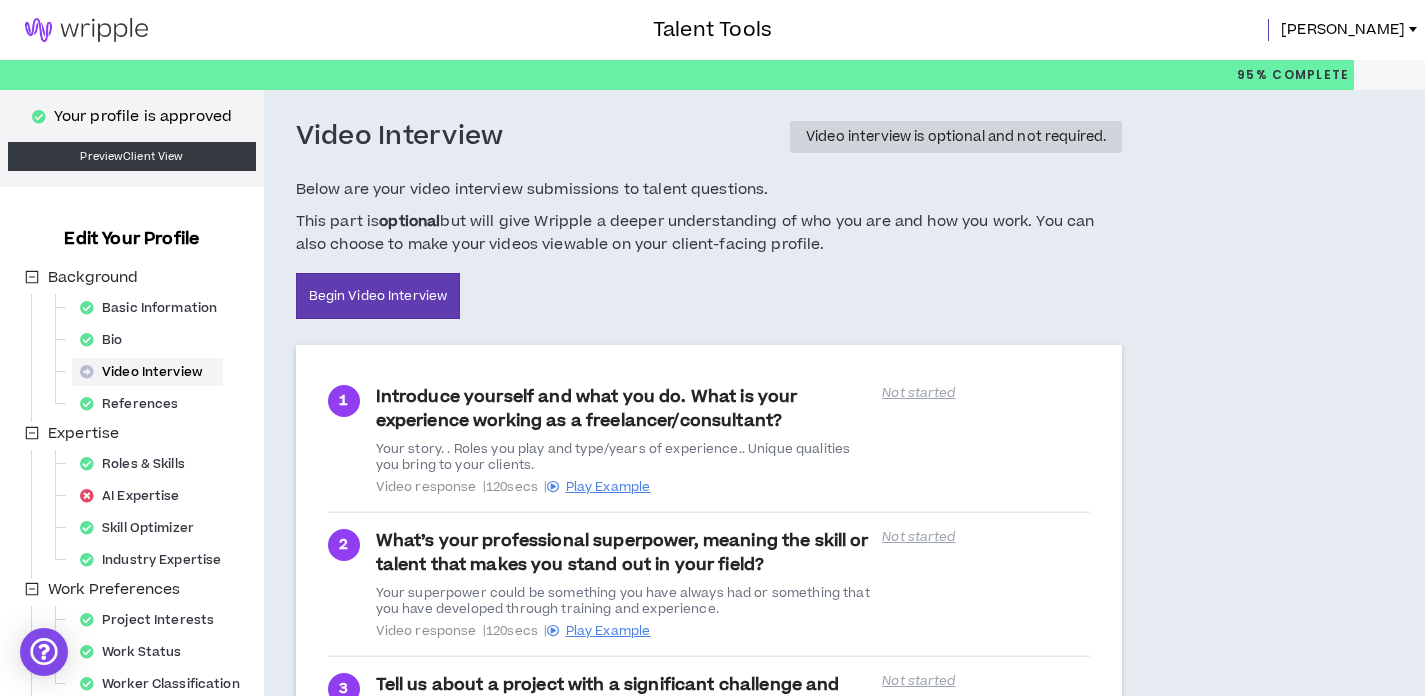click on "Your profile is approved Preview   Client View Edit Your Profile Background Basic Information Bio Video Interview References Expertise Roles & Skills AI Expertise Skill Optimizer Industry Expertise Work Preferences Project Interests Work Status Worker Classification Work Highlights Brands Project Highlights Resume Work History Education Certifications Awards" at bounding box center [132, 520] 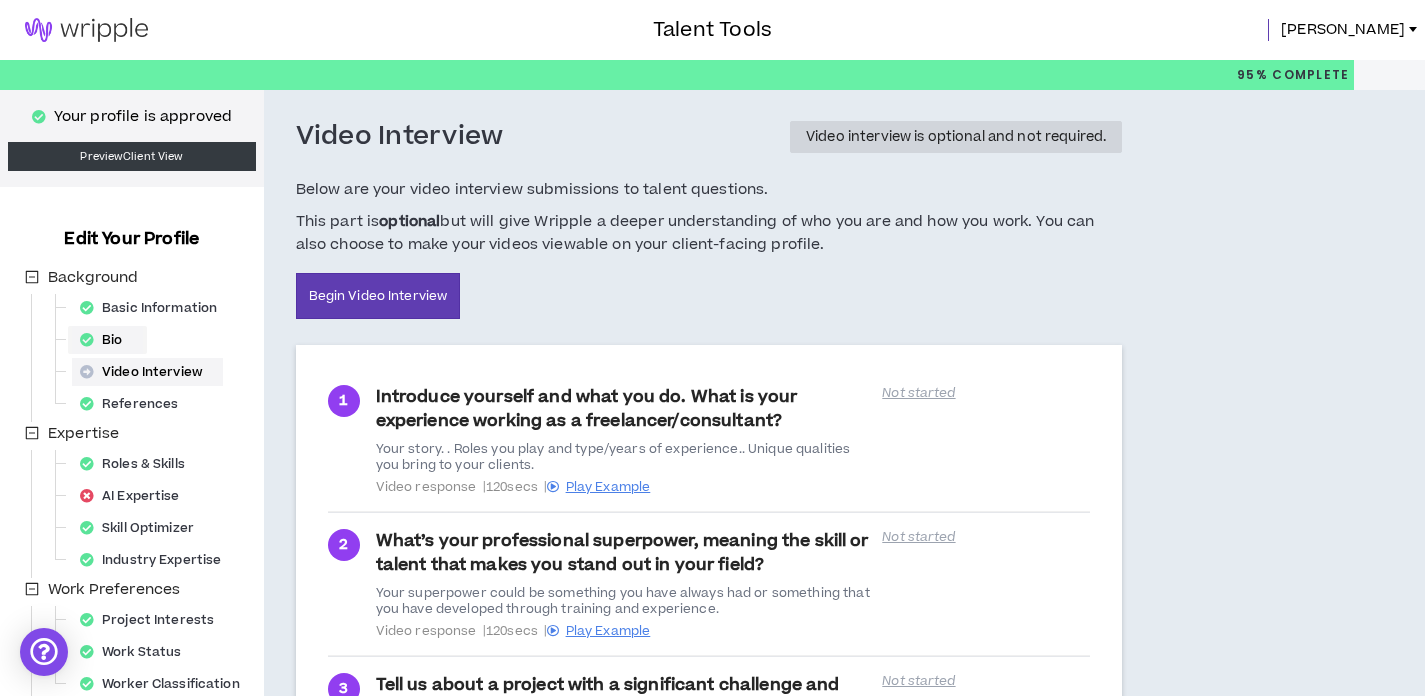 click on "Bio" at bounding box center (107, 340) 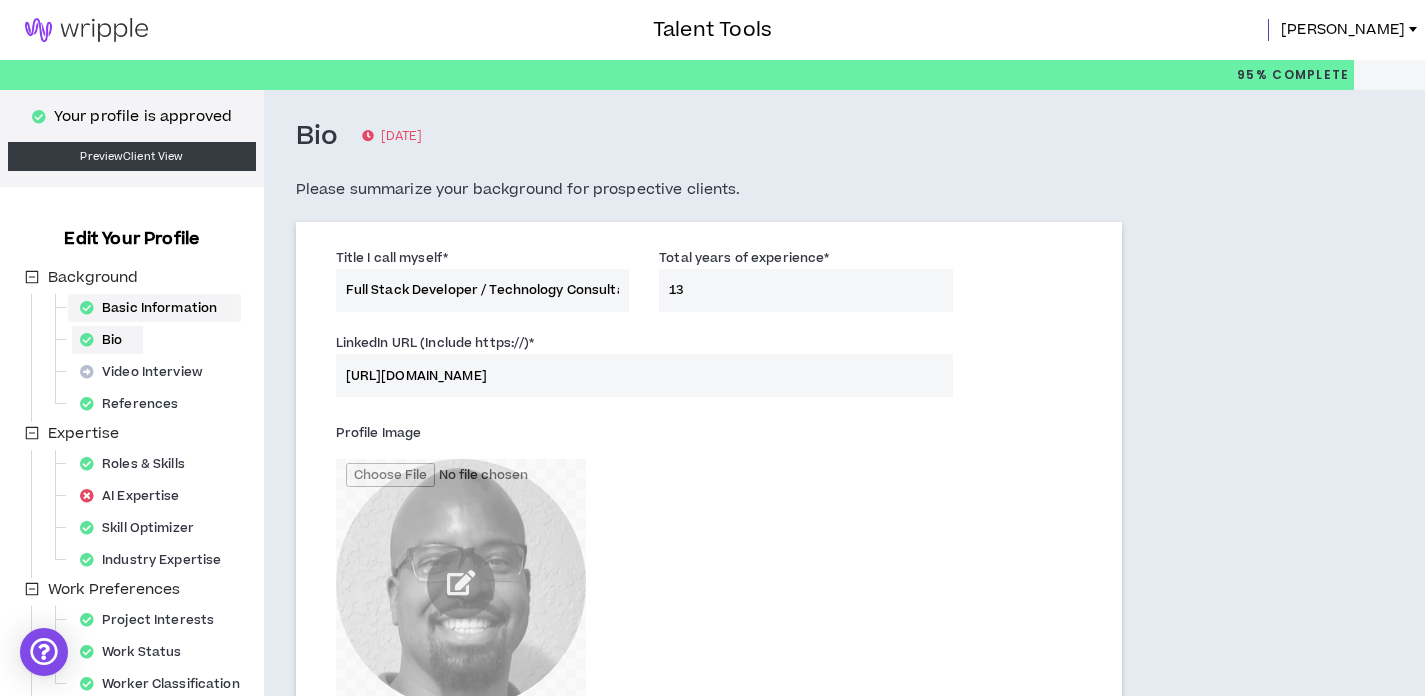click on "Basic Information" at bounding box center [154, 308] 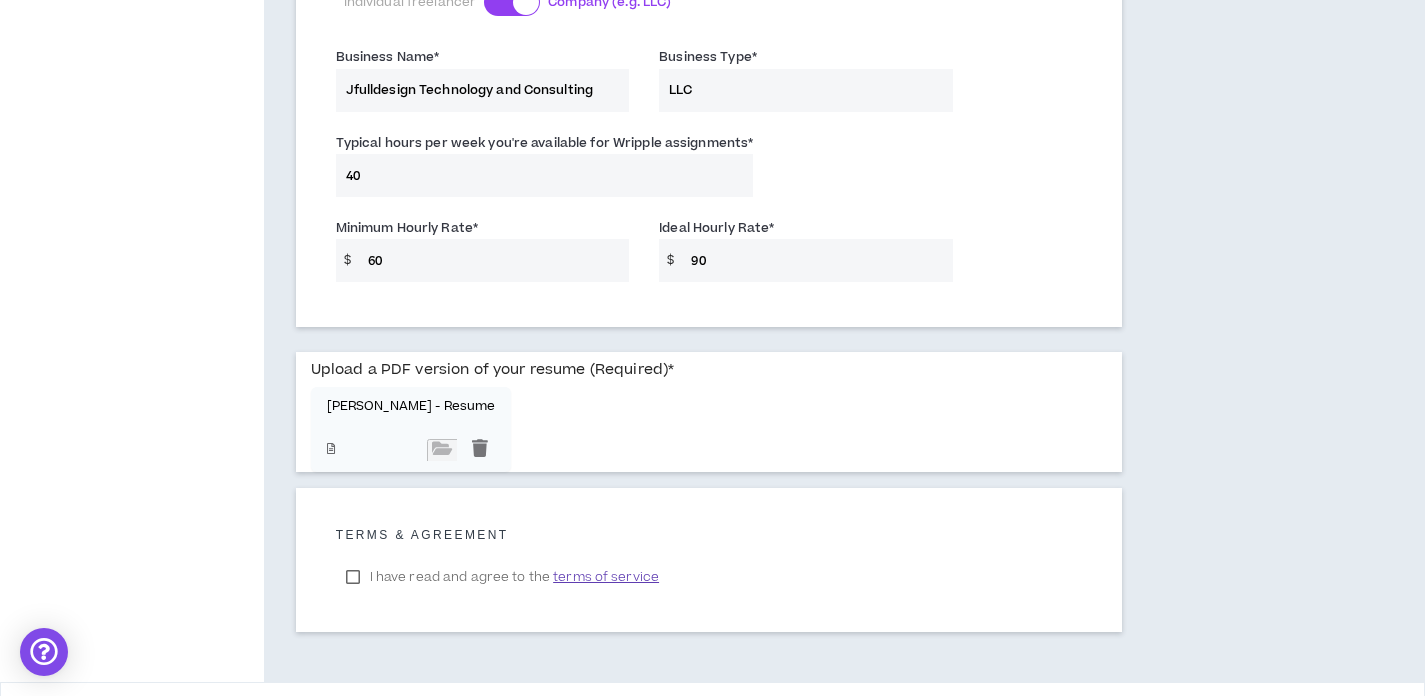 scroll, scrollTop: 1599, scrollLeft: 0, axis: vertical 